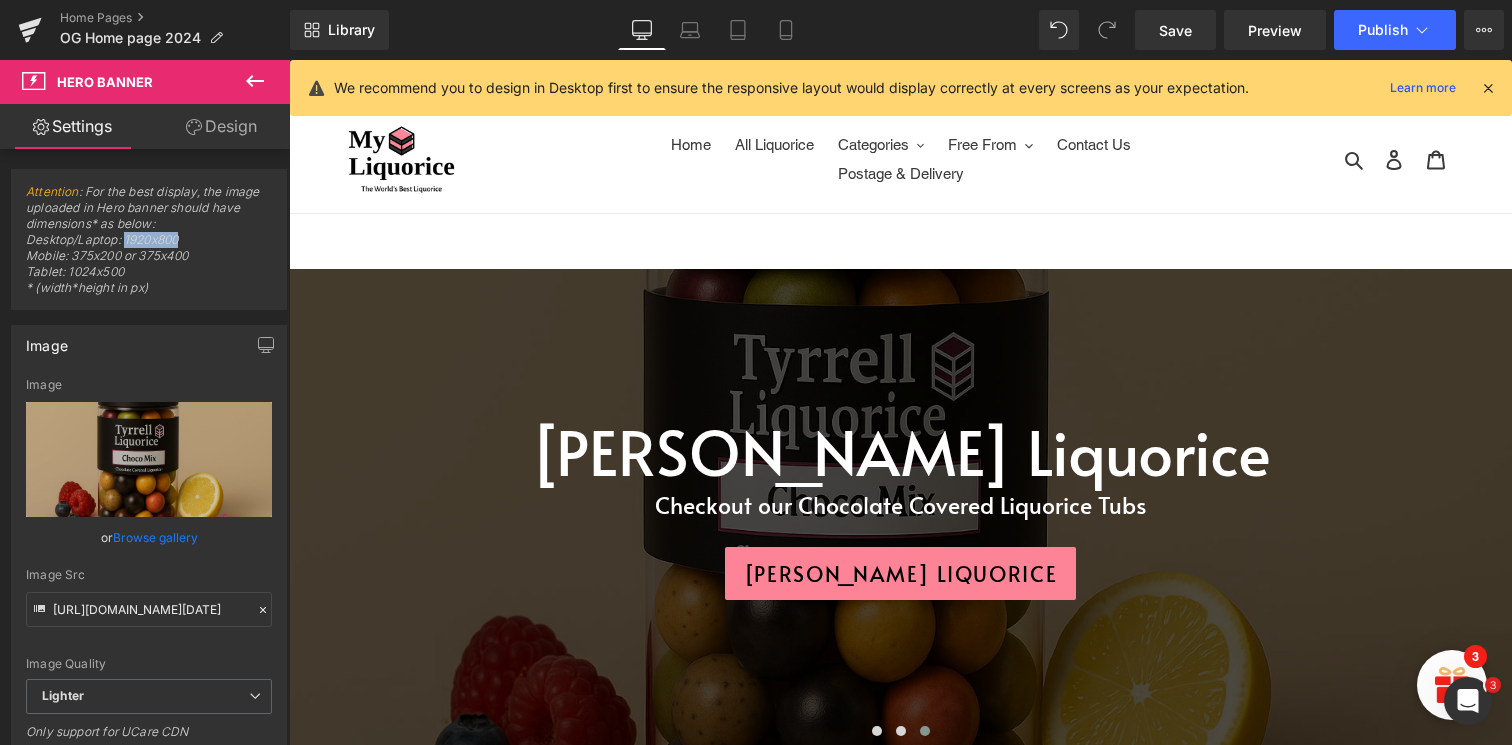 scroll, scrollTop: 110, scrollLeft: 0, axis: vertical 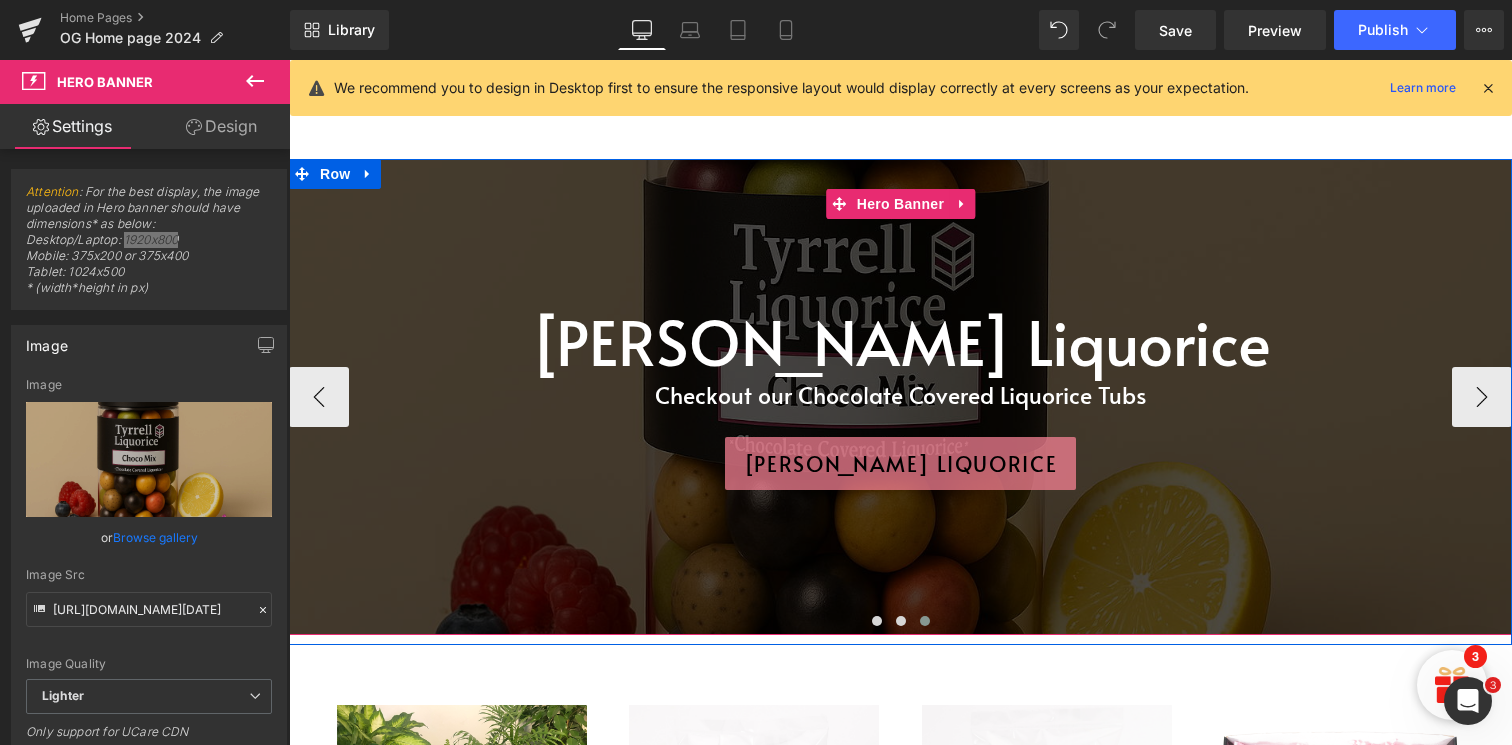 click on "[PERSON_NAME] Liquorice" at bounding box center (901, 464) 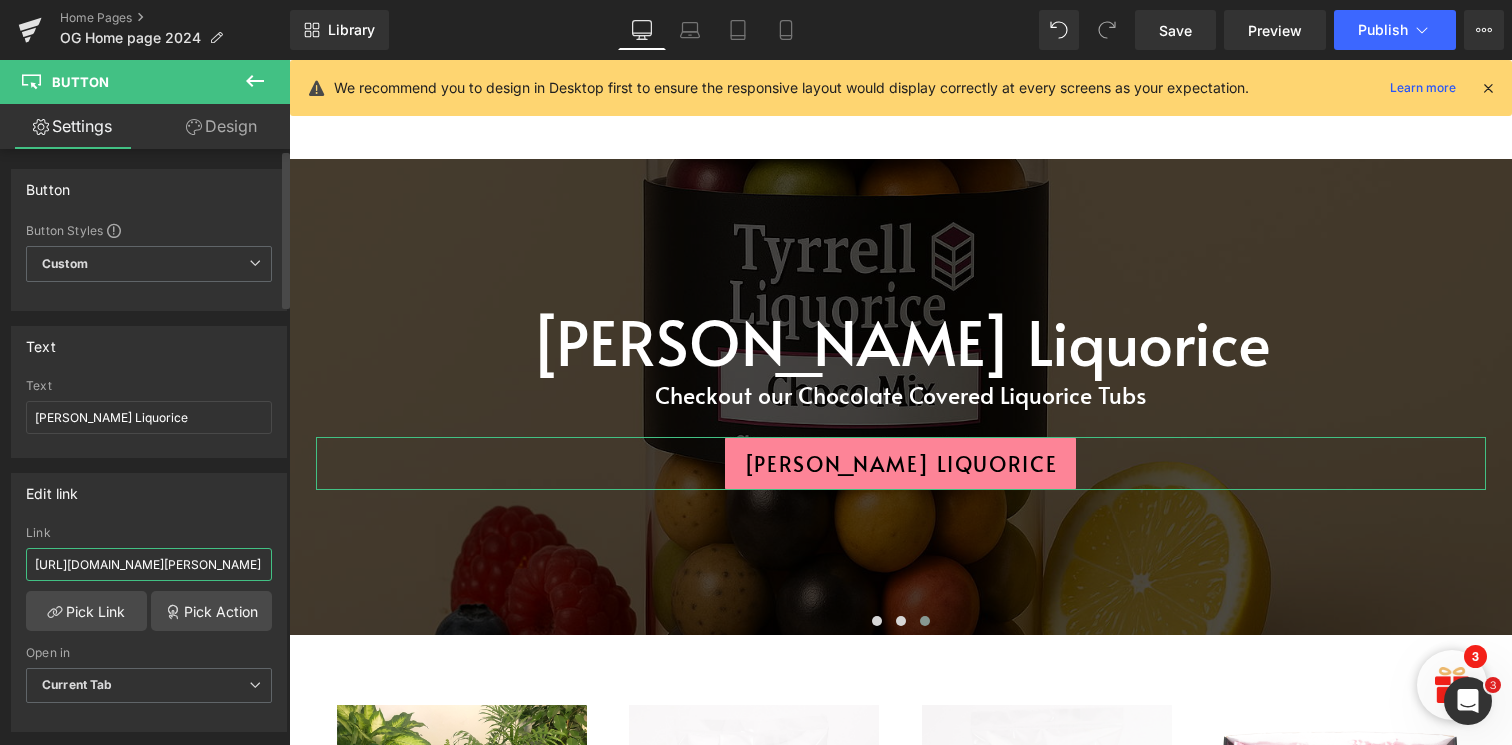 click on "[URL][DOMAIN_NAME][PERSON_NAME]" at bounding box center (149, 564) 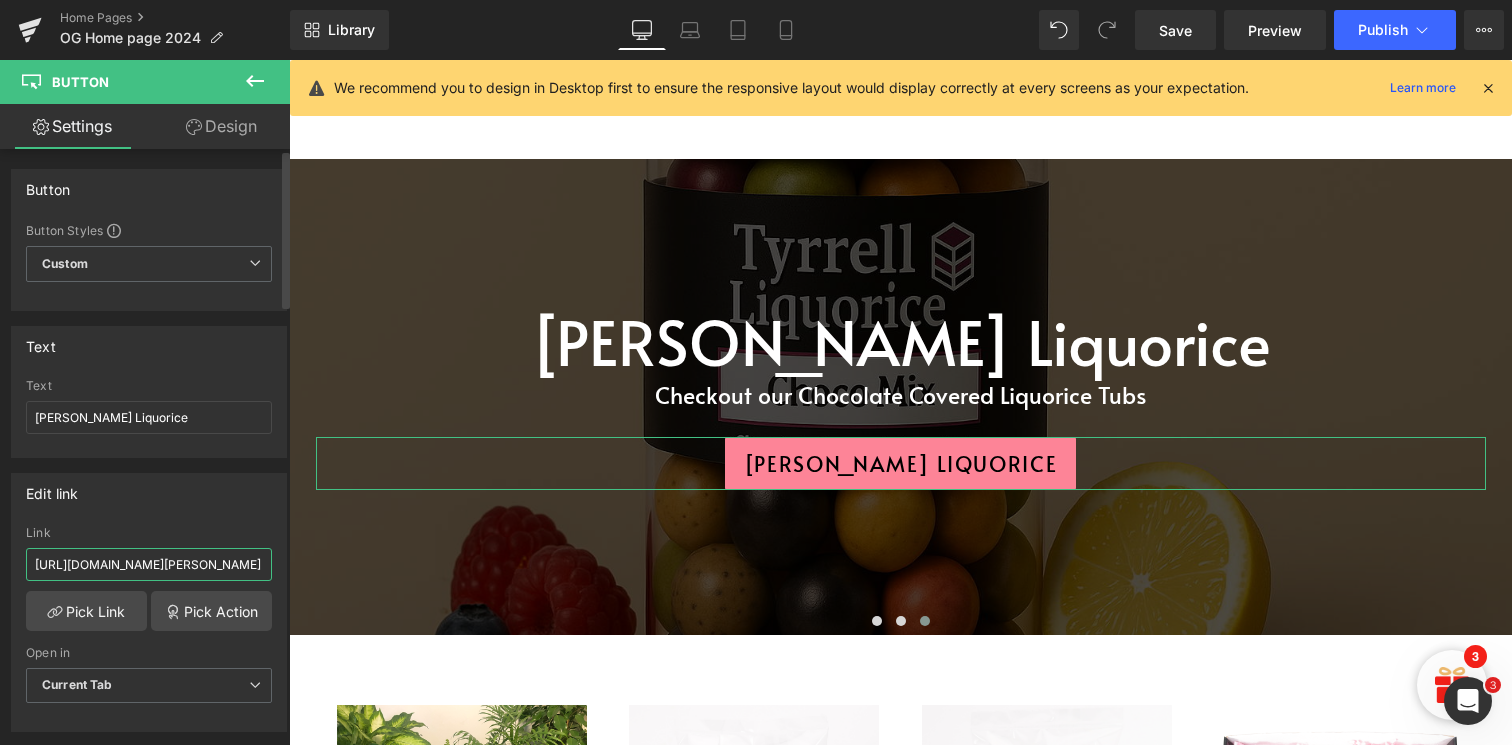 scroll, scrollTop: 0, scrollLeft: 78, axis: horizontal 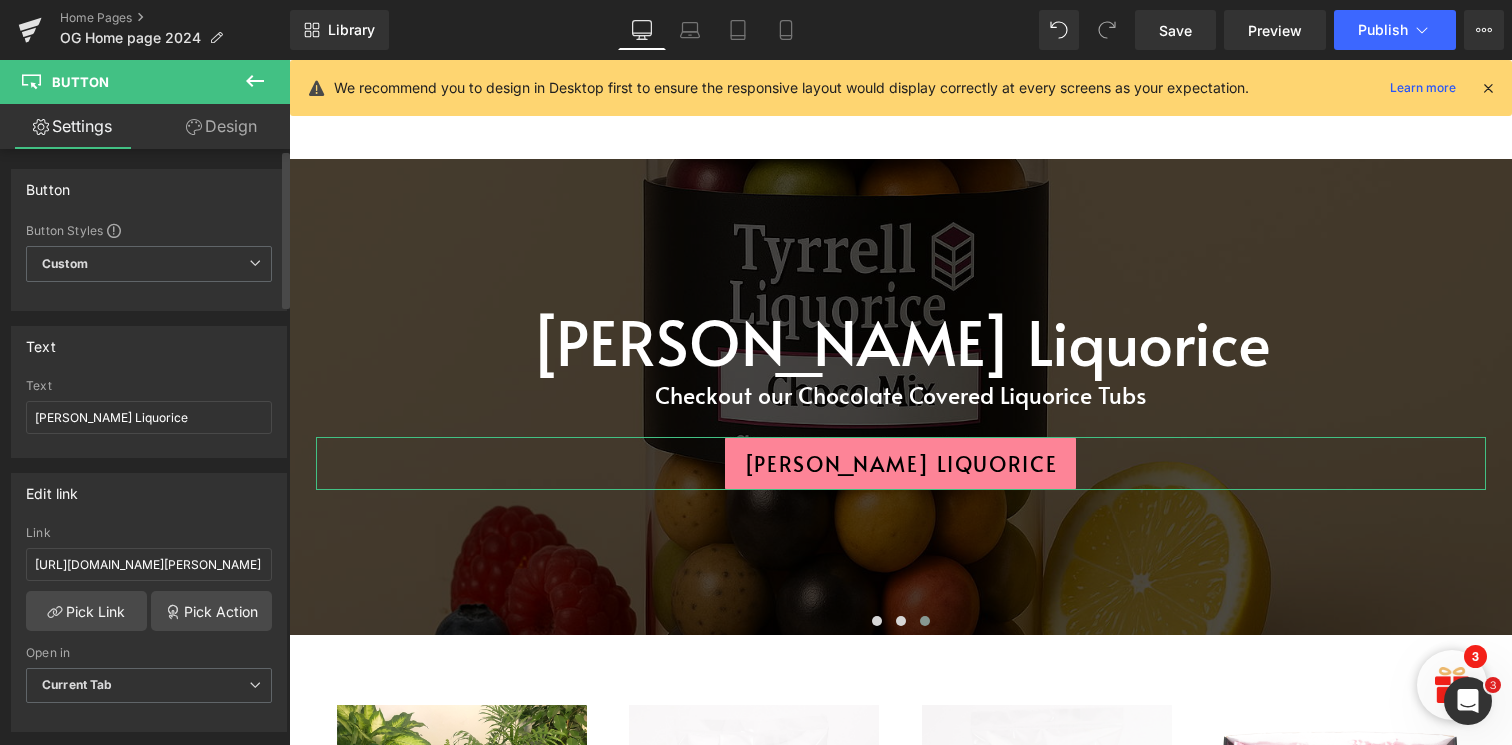 click on "Edit link" at bounding box center [149, 493] 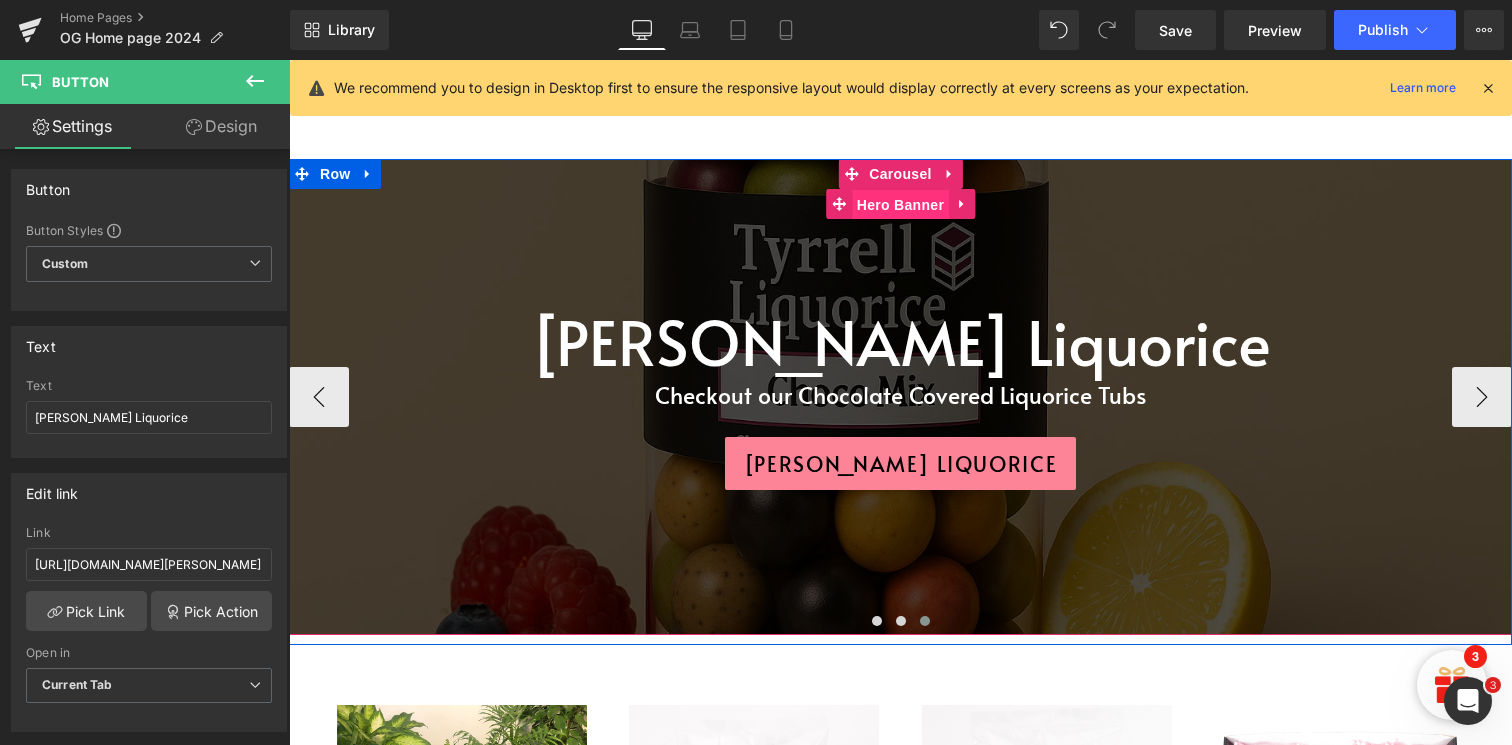 click on "Hero Banner" at bounding box center (900, 205) 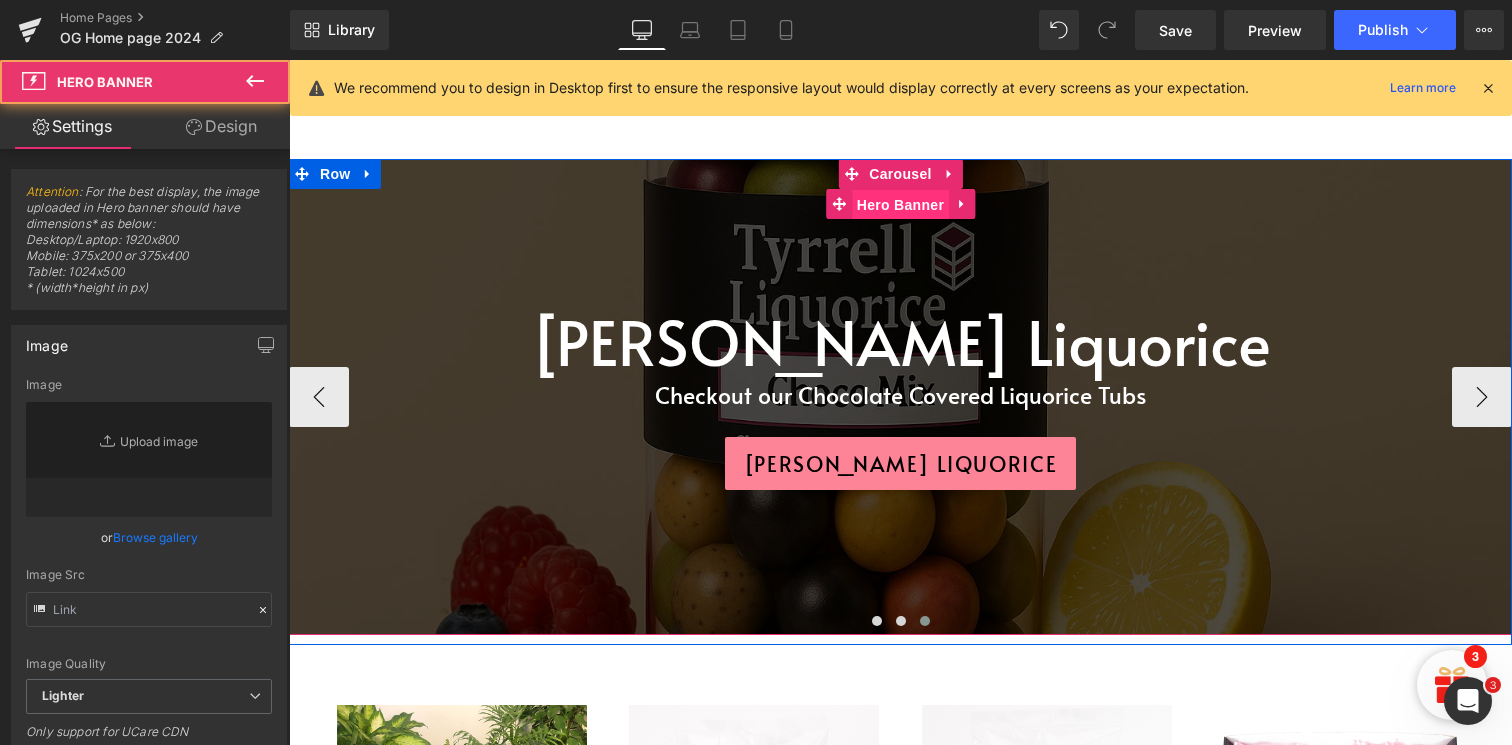 type on "[URL][DOMAIN_NAME][DATE]" 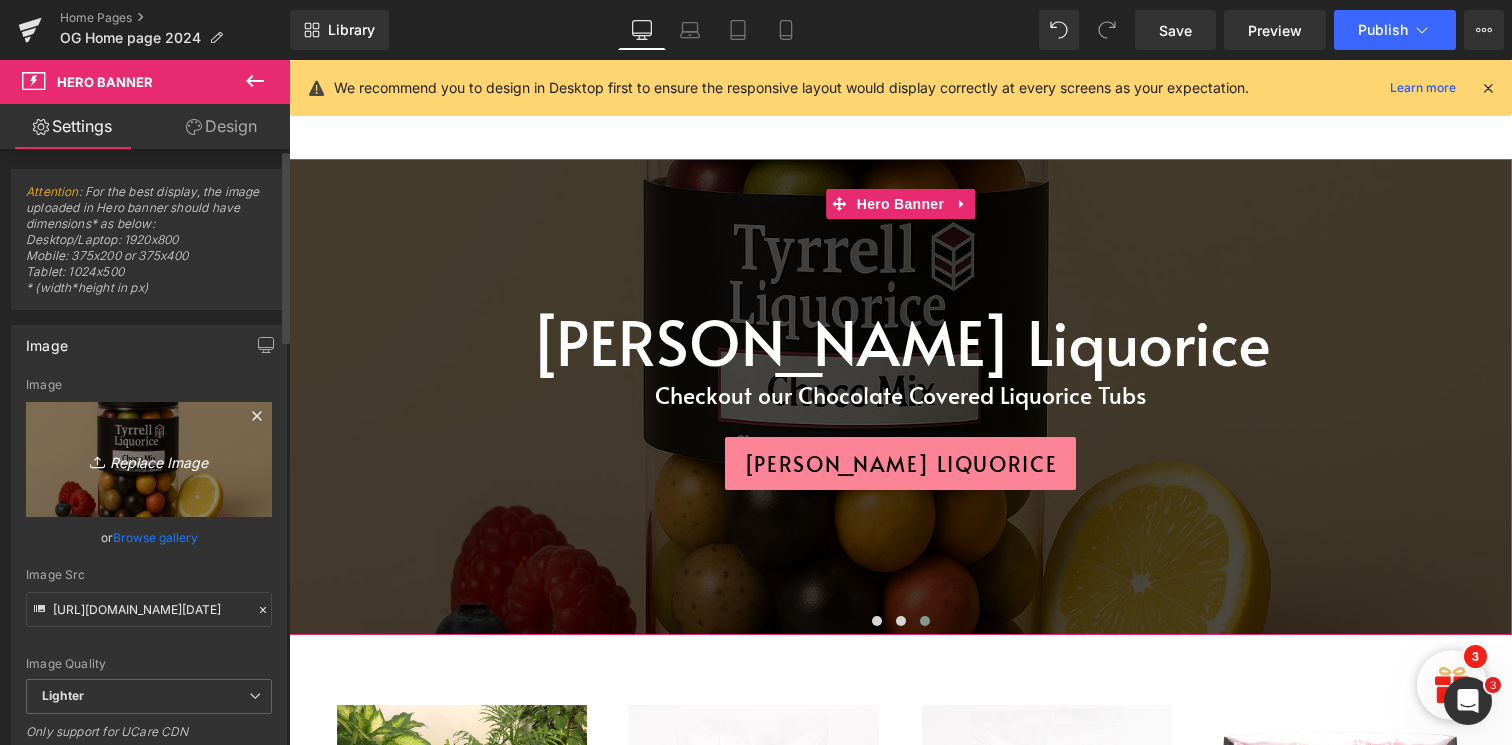 click on "Replace Image" at bounding box center [149, 459] 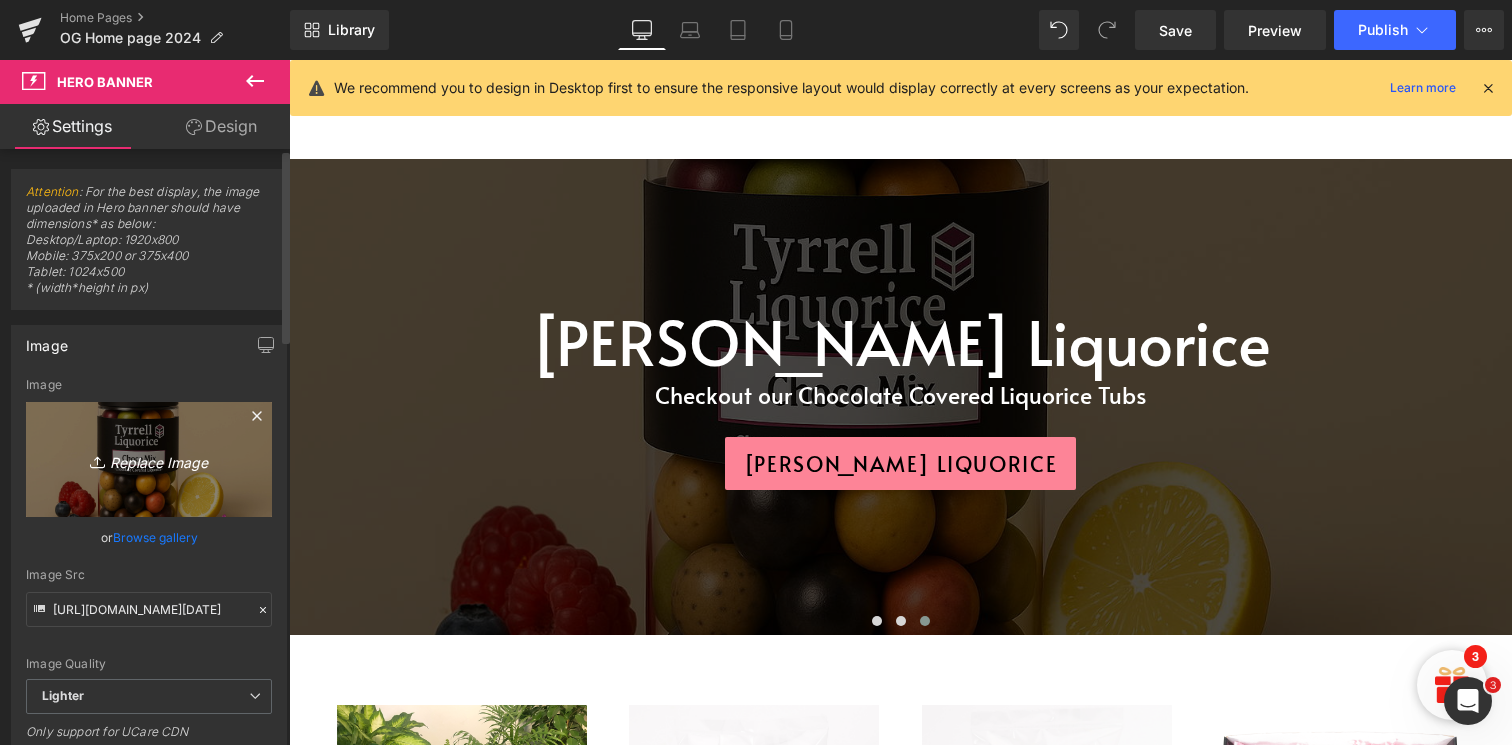 type on "C:\fakepath\banner image 3 tubs.png" 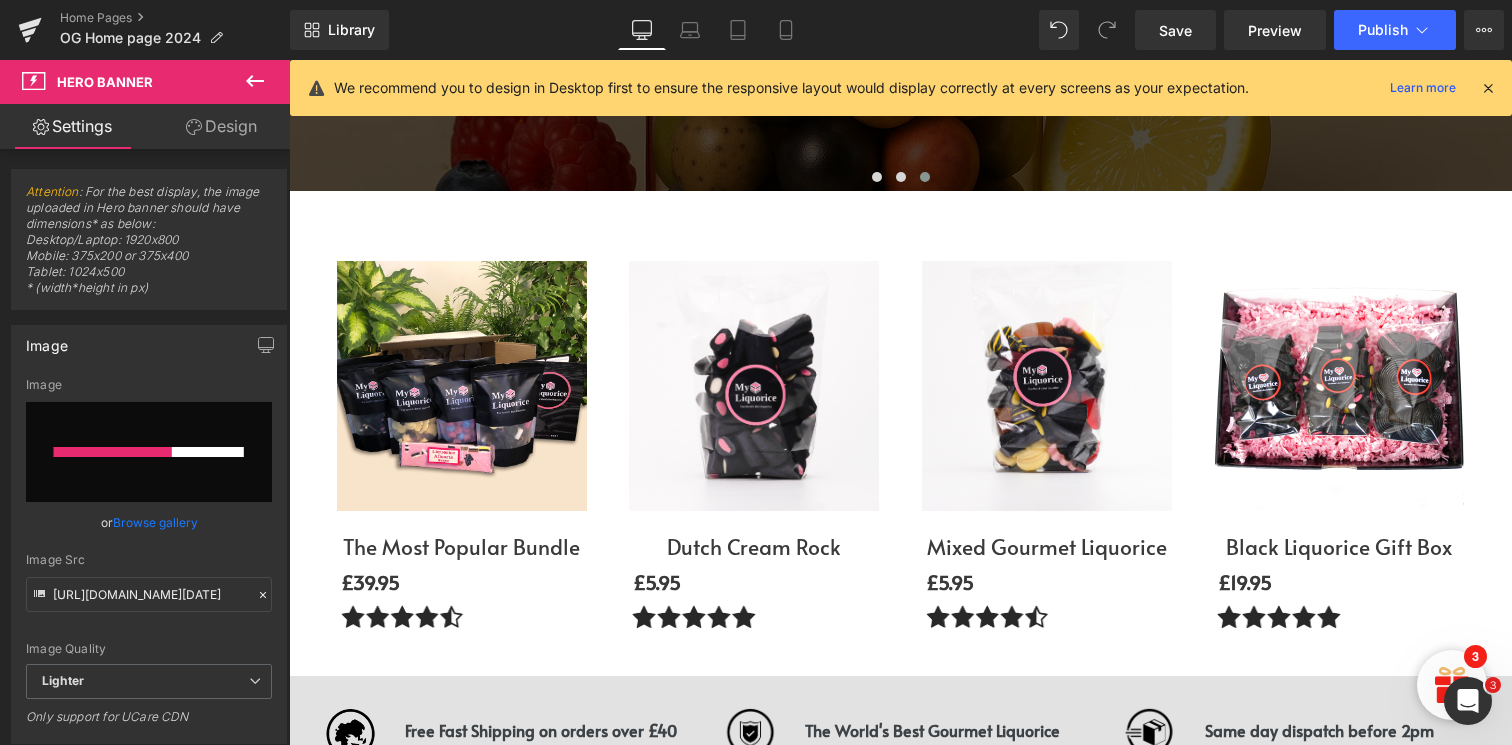 scroll, scrollTop: 579, scrollLeft: 0, axis: vertical 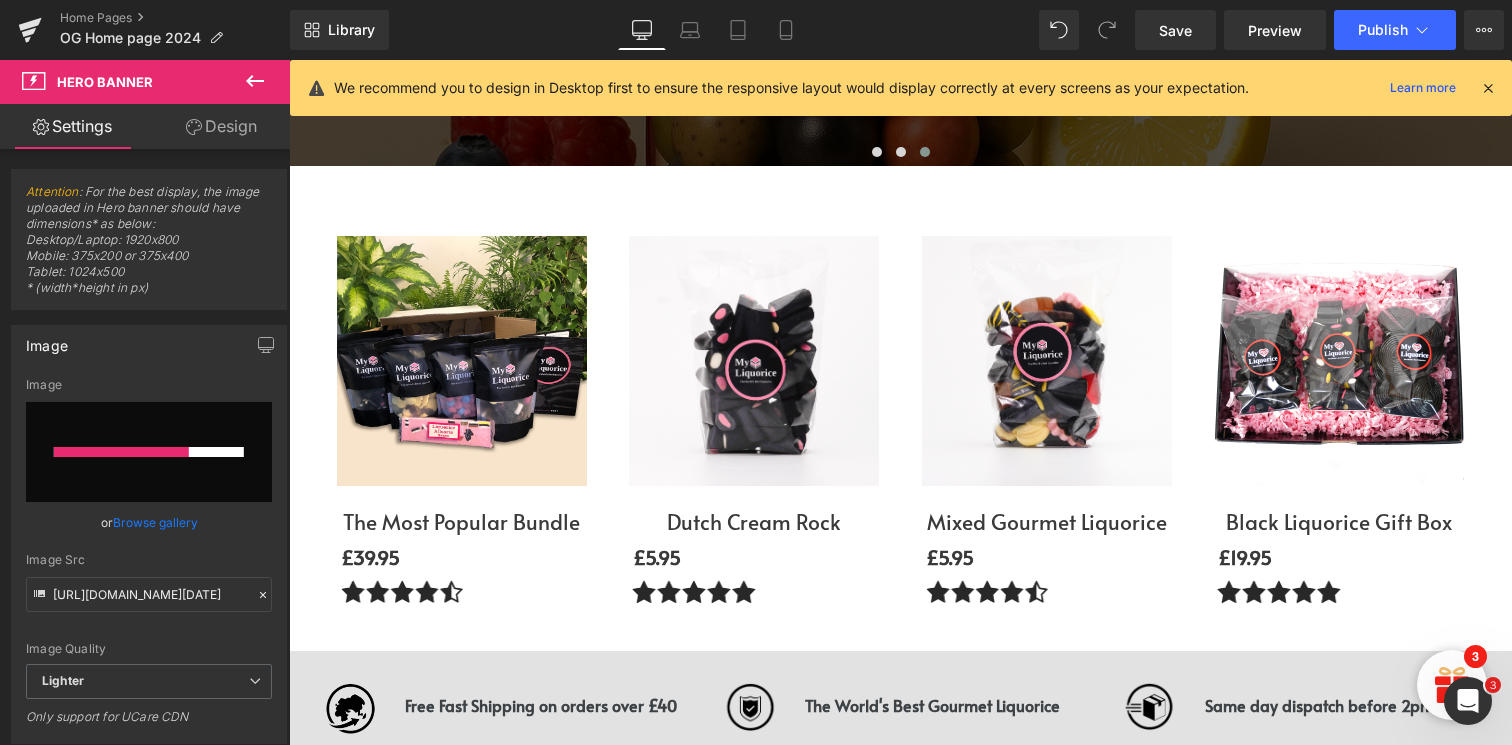 type 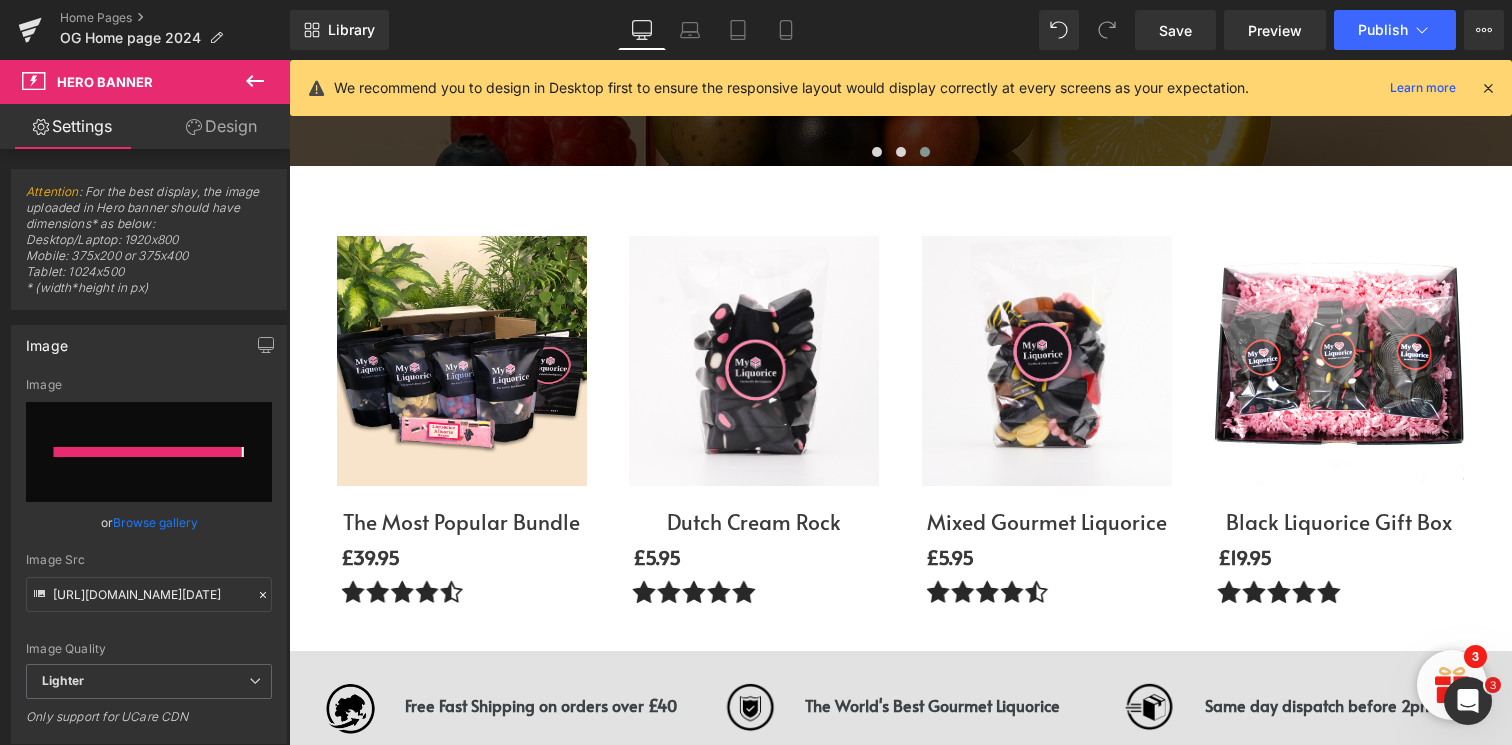 type on "[URL][DOMAIN_NAME]" 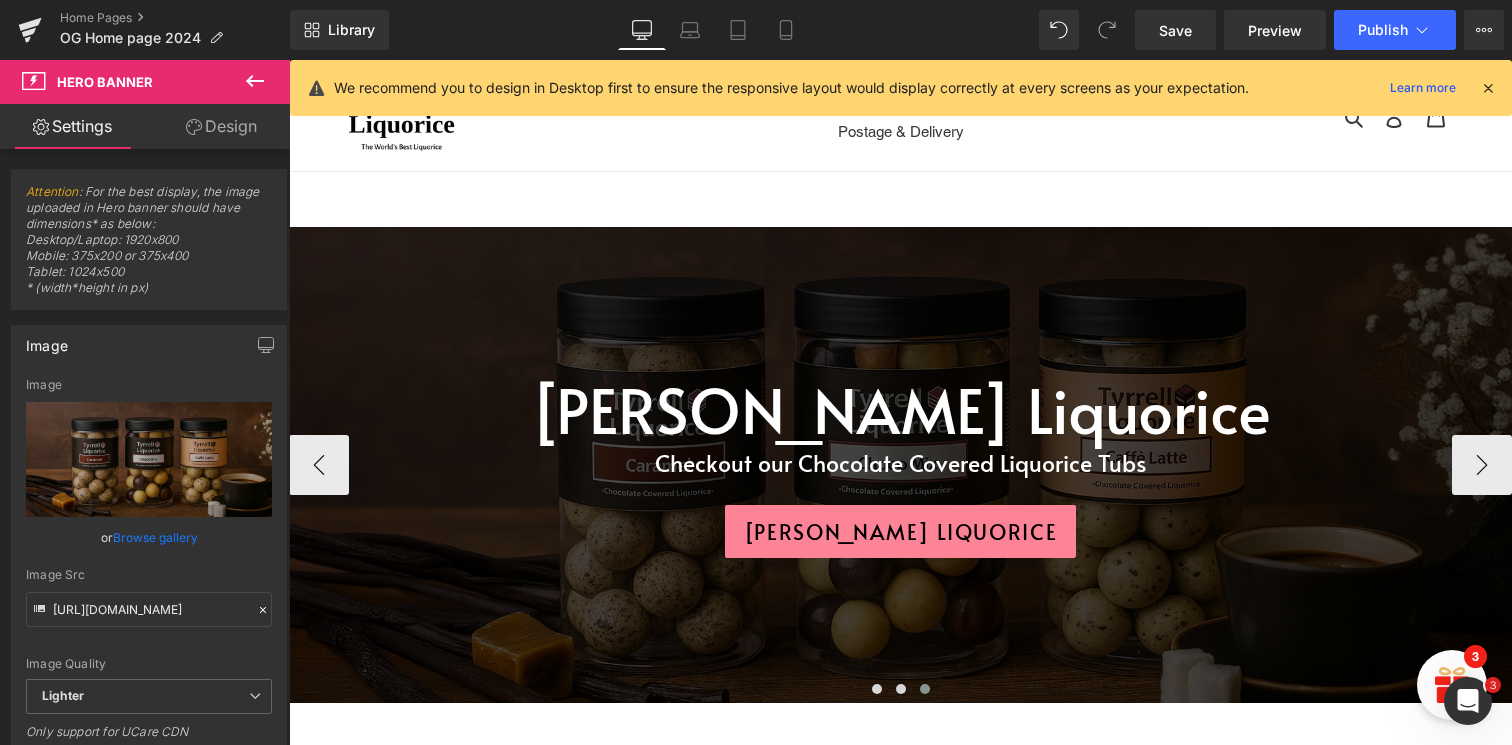 scroll, scrollTop: 18, scrollLeft: 0, axis: vertical 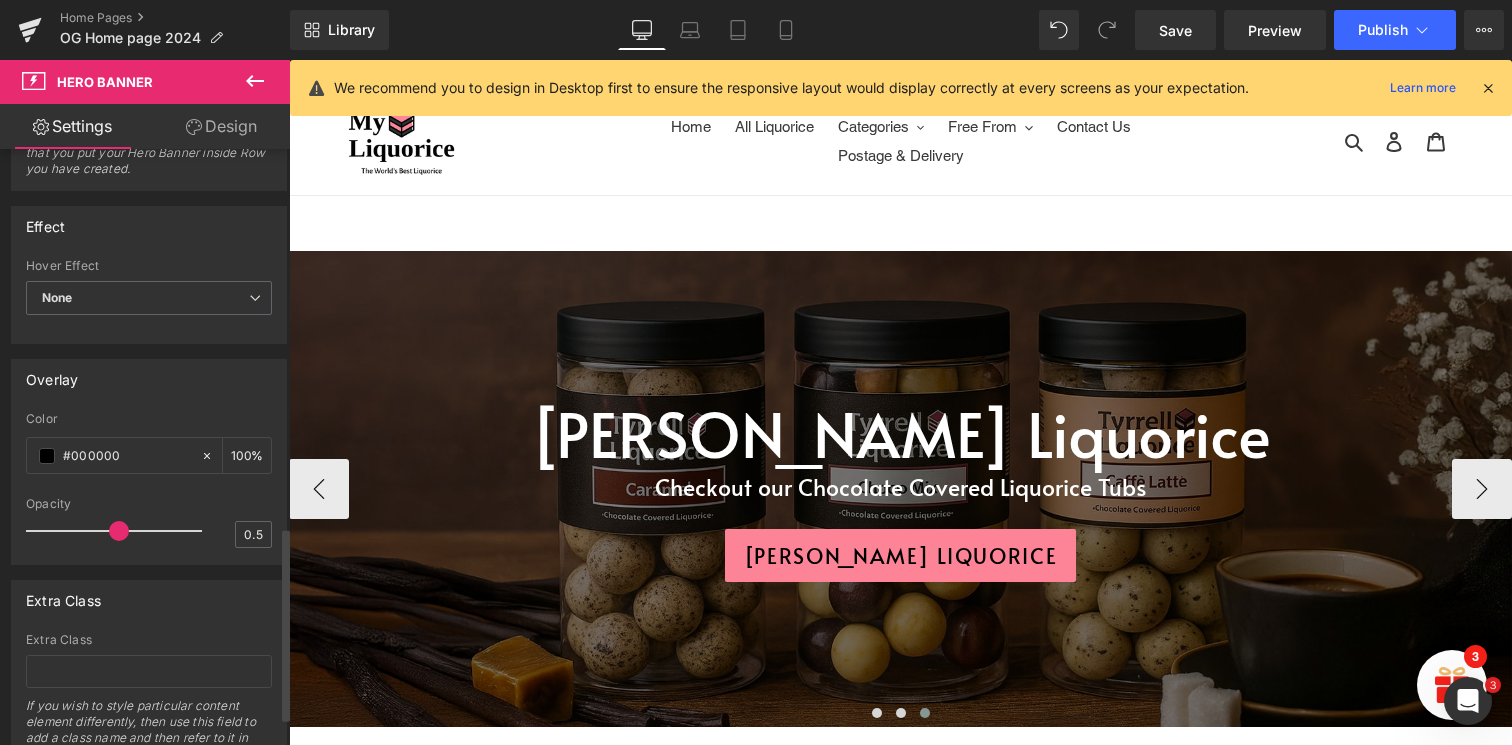 type on "0.4" 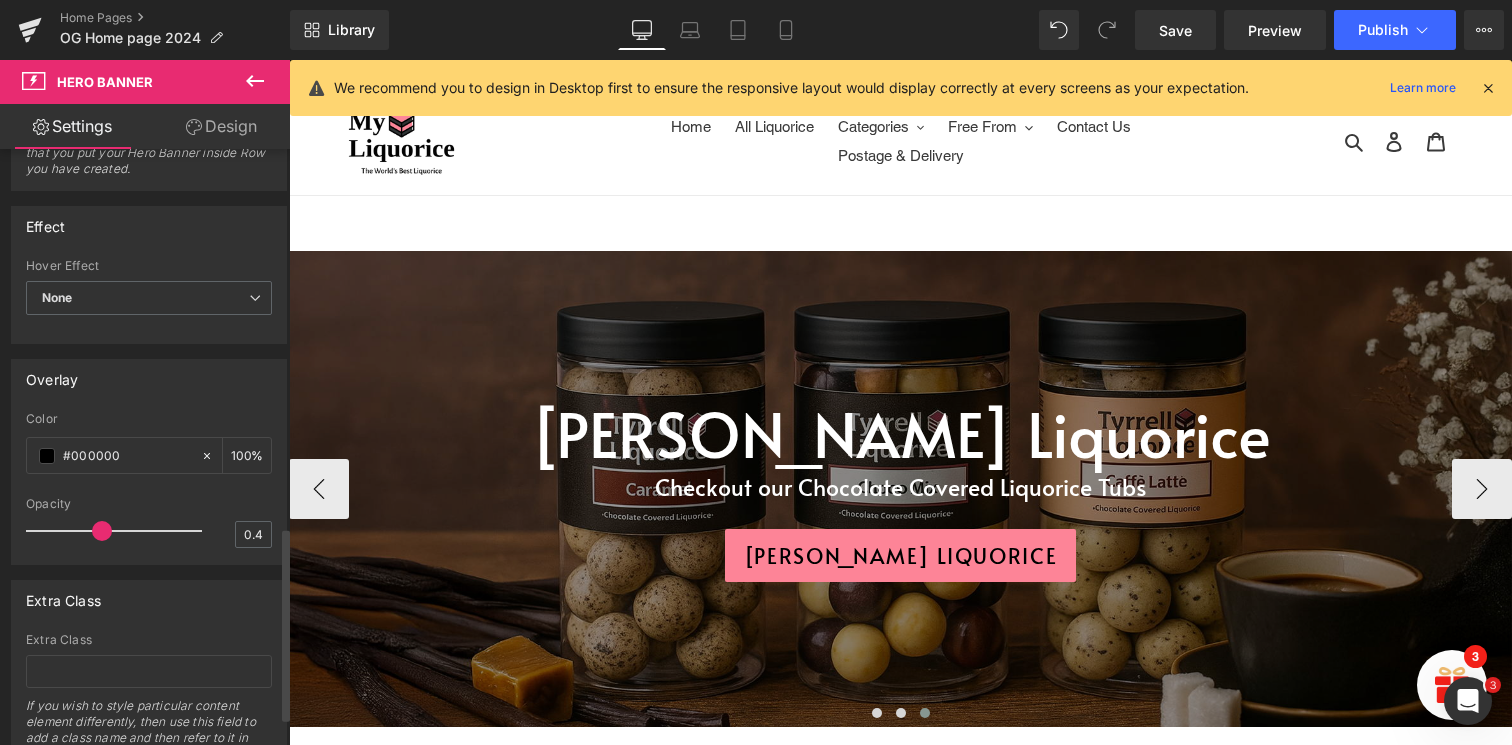 drag, startPoint x: 149, startPoint y: 527, endPoint x: 104, endPoint y: 527, distance: 45 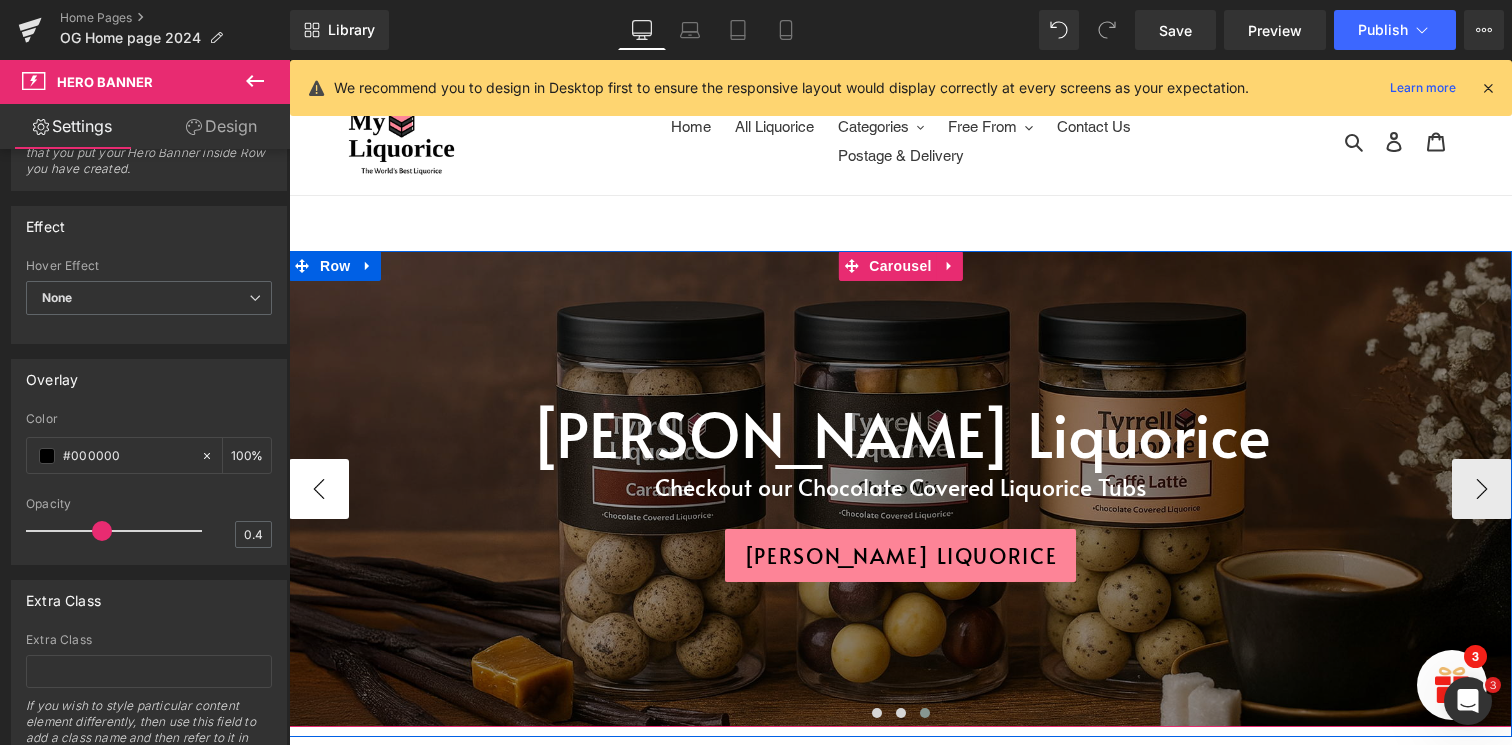 click on "‹" at bounding box center [319, 489] 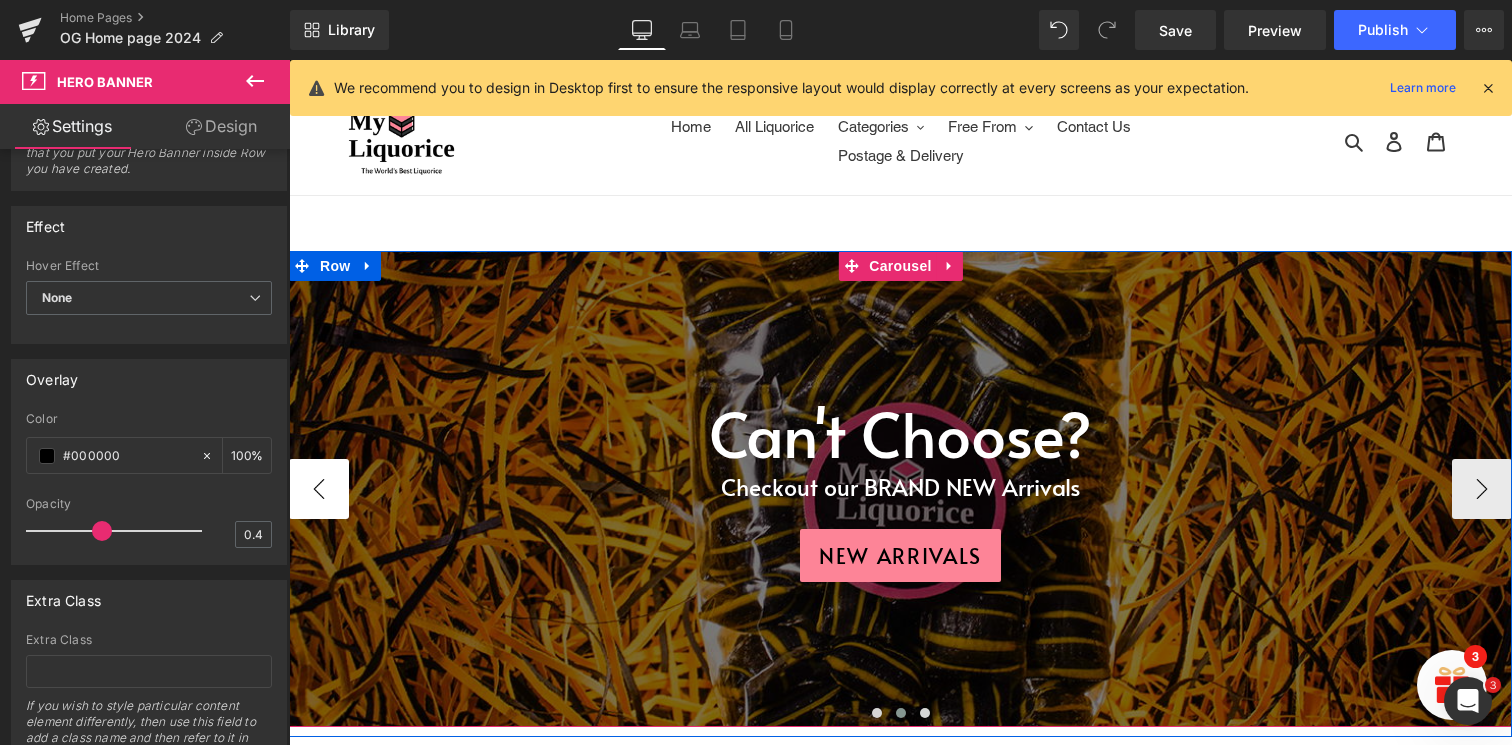 click on "‹" at bounding box center [319, 489] 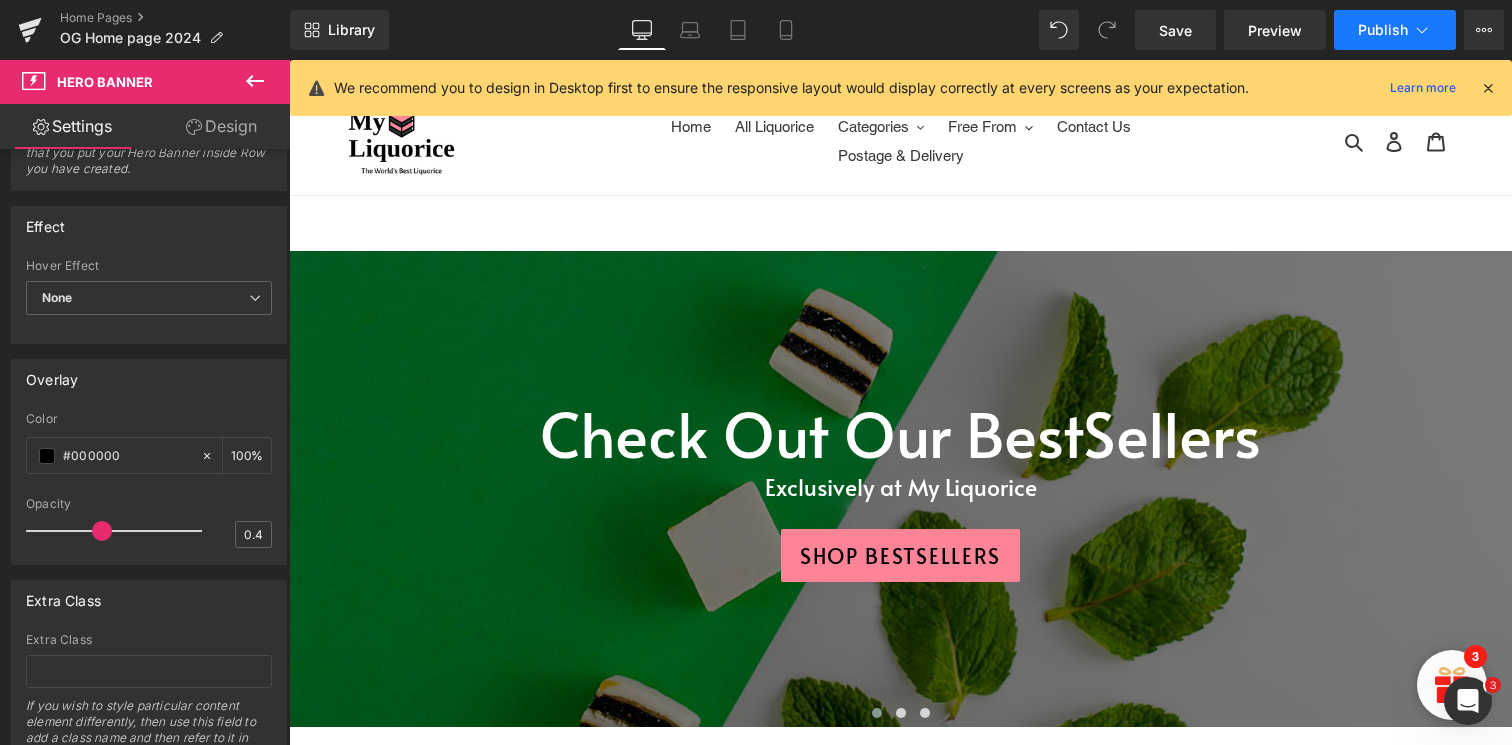 click on "Publish" at bounding box center (1383, 30) 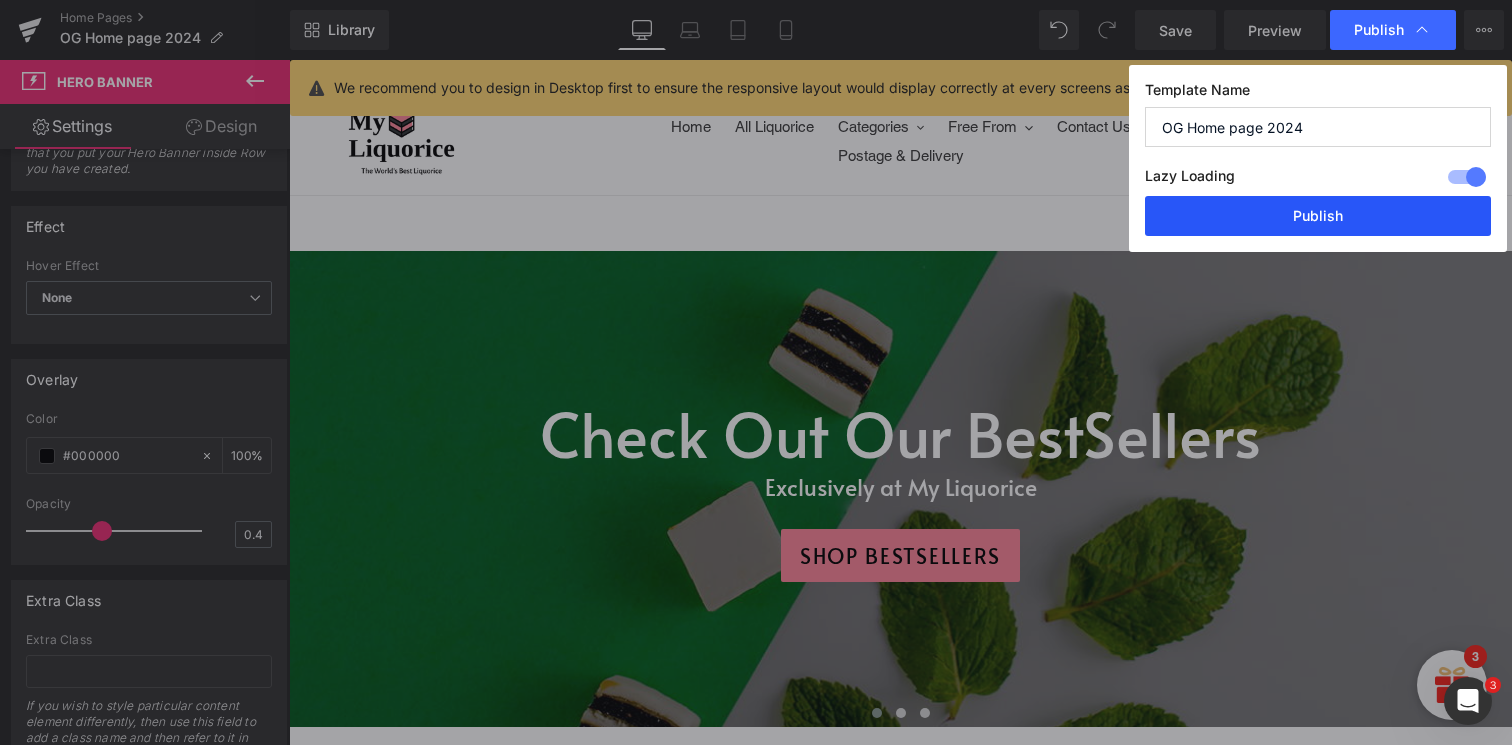 click on "Publish" at bounding box center [1318, 216] 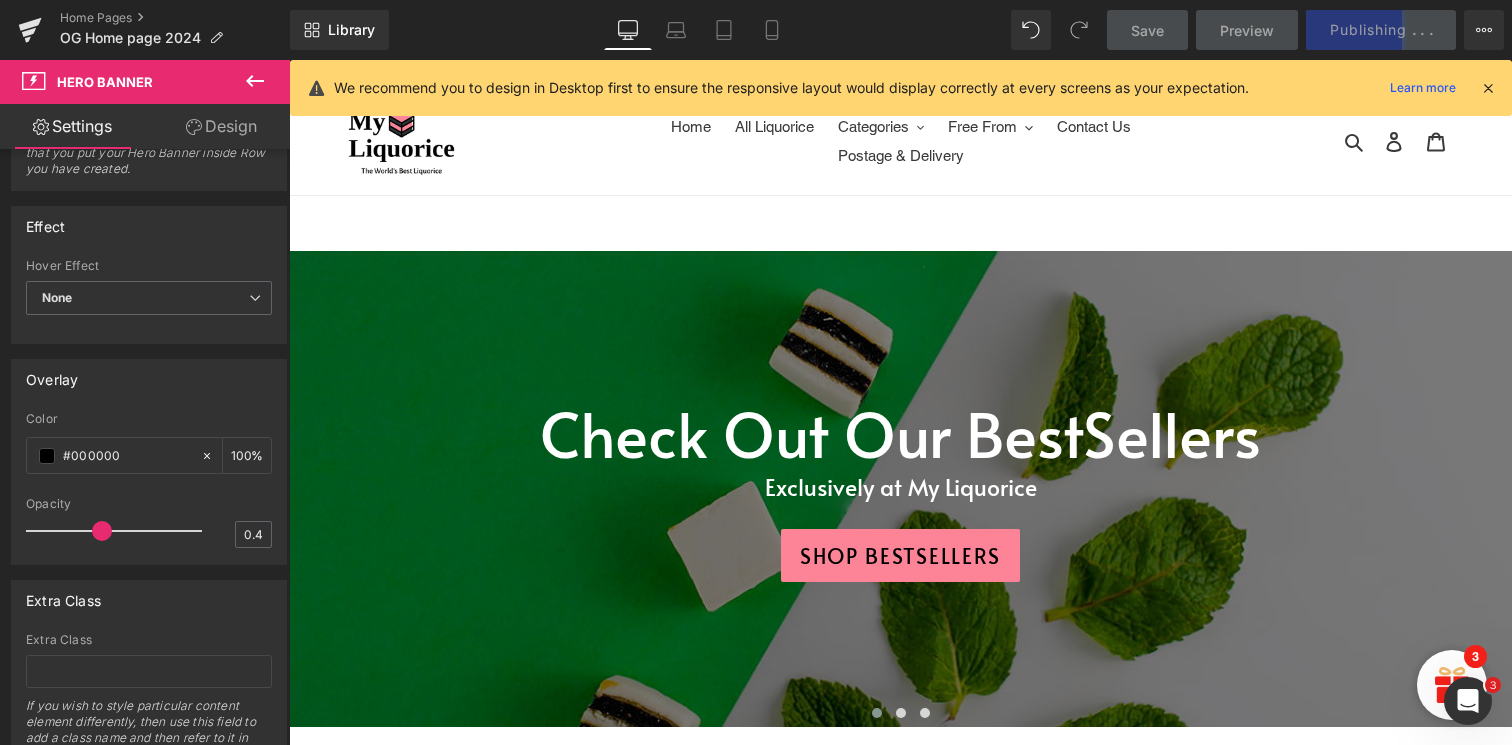 click at bounding box center [1488, 88] 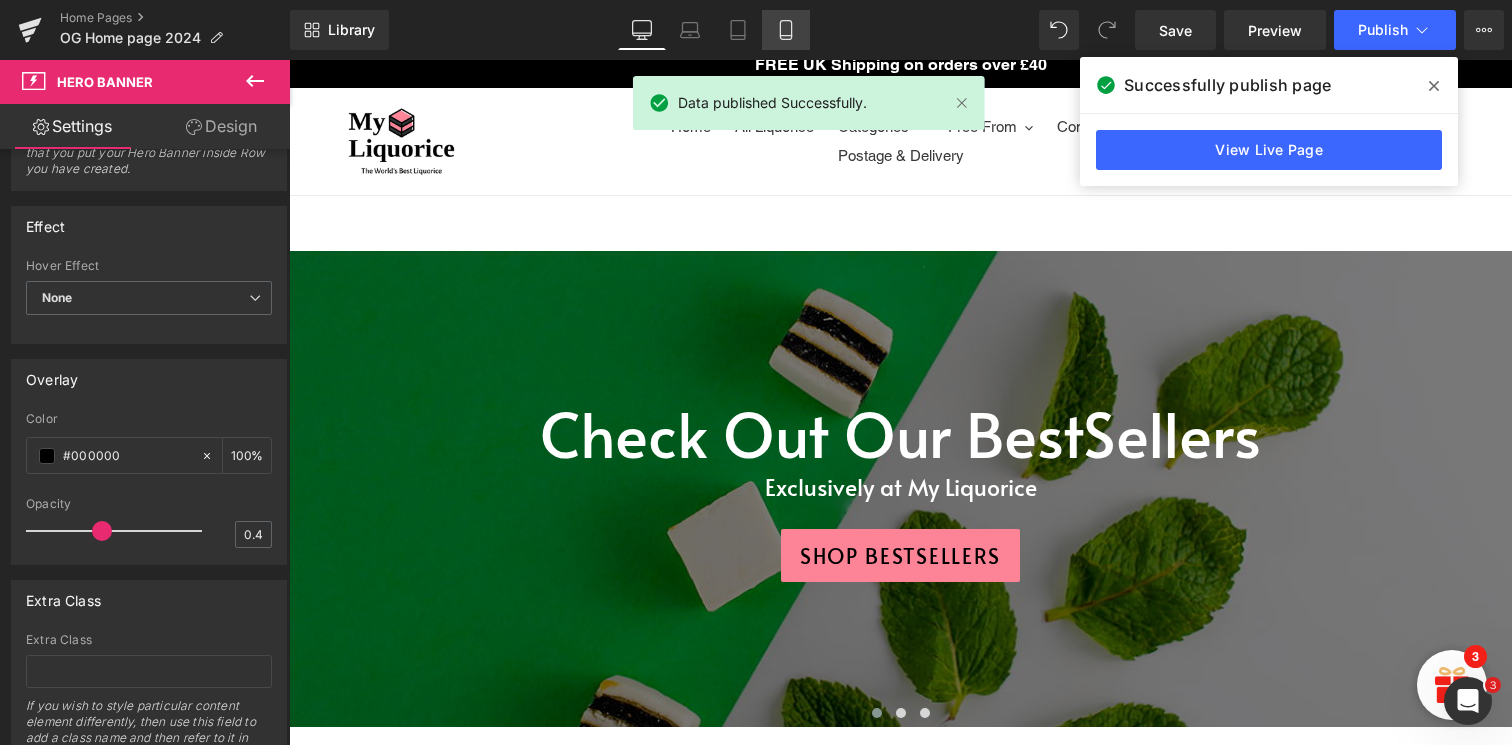 click 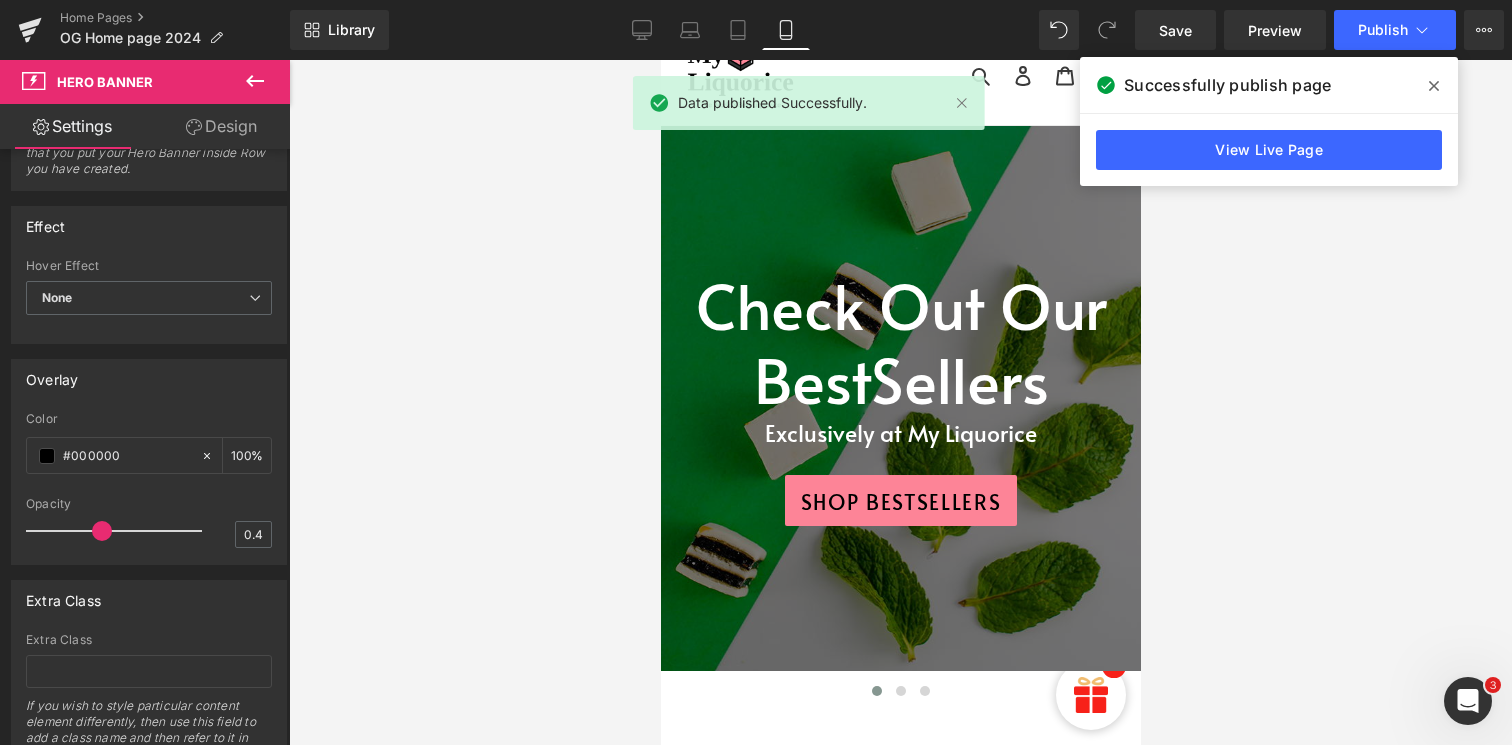 scroll, scrollTop: 64, scrollLeft: 0, axis: vertical 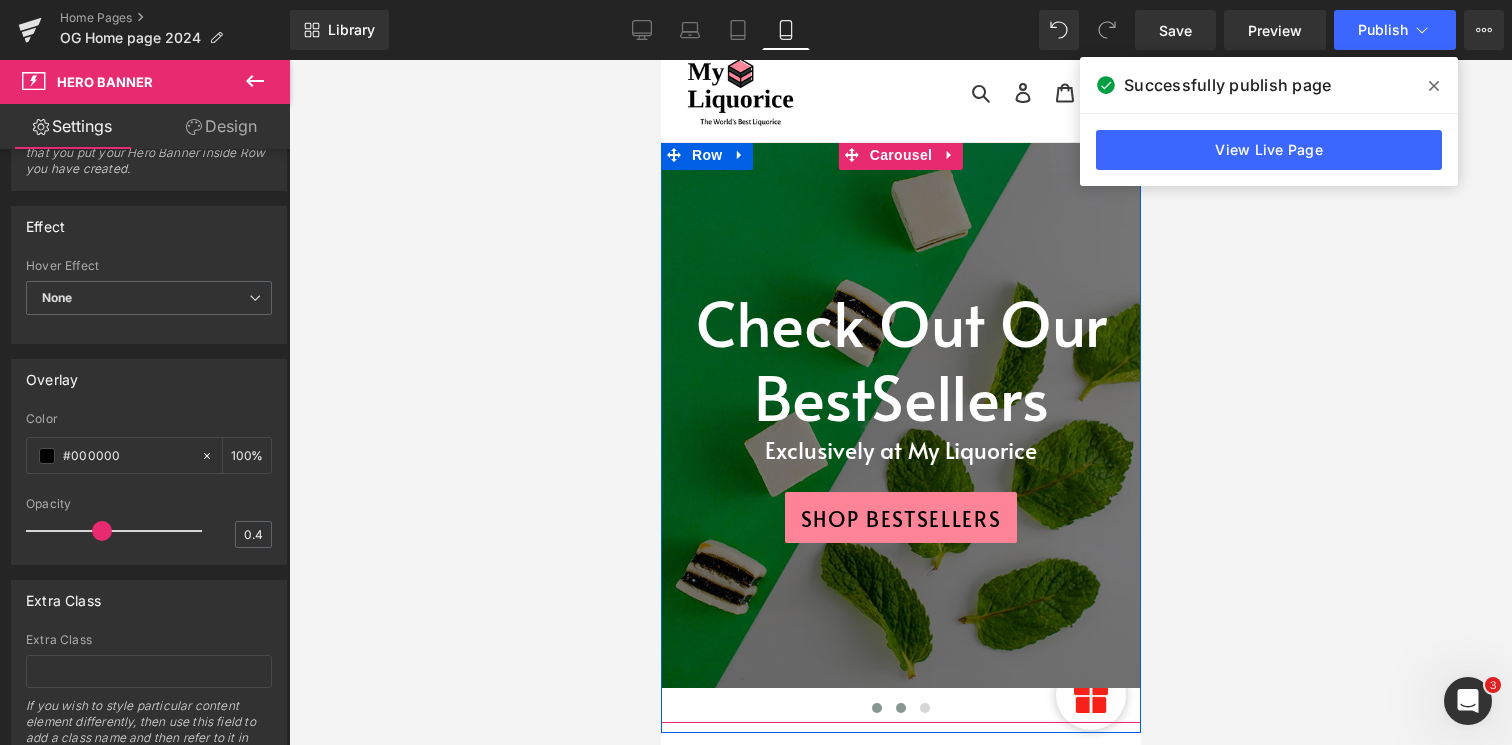 click at bounding box center [900, 708] 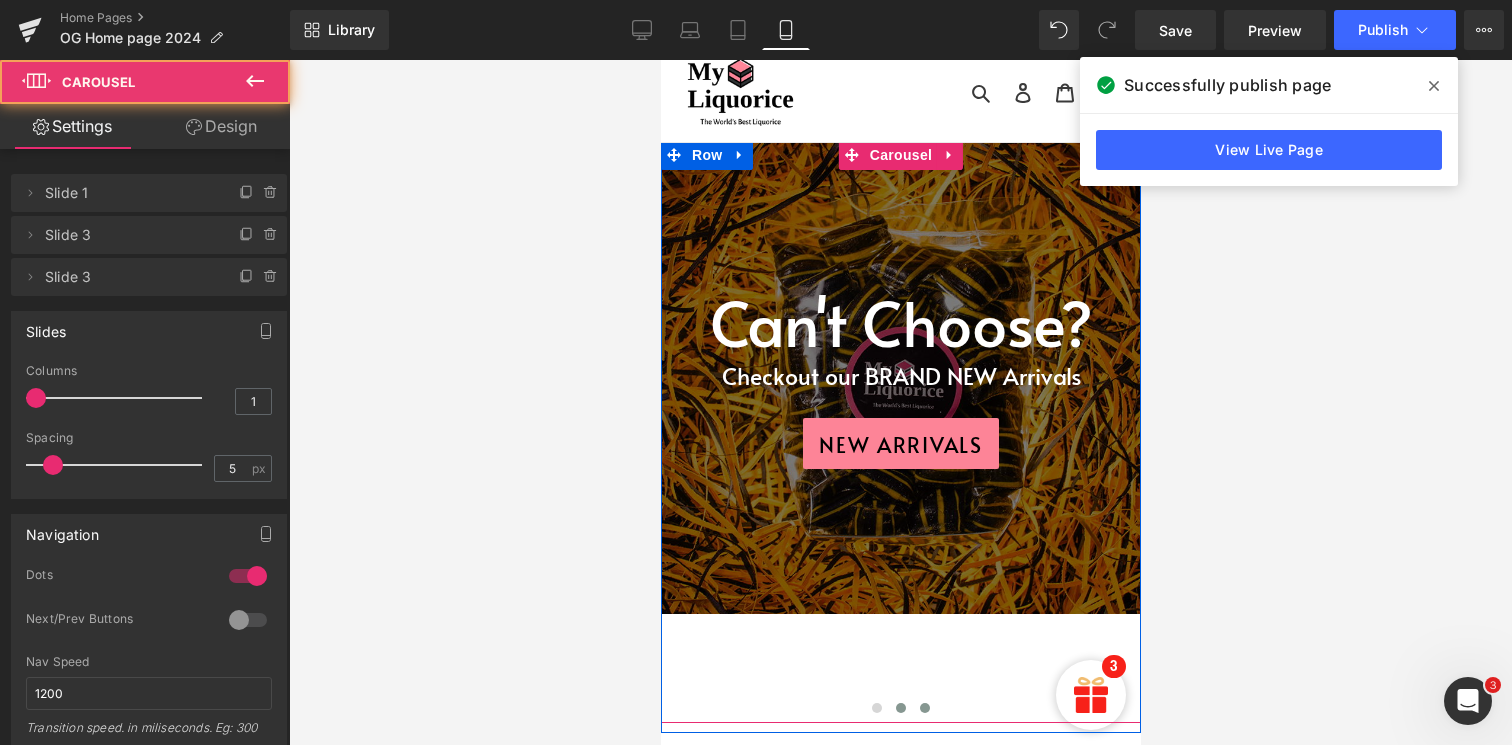 click at bounding box center (924, 708) 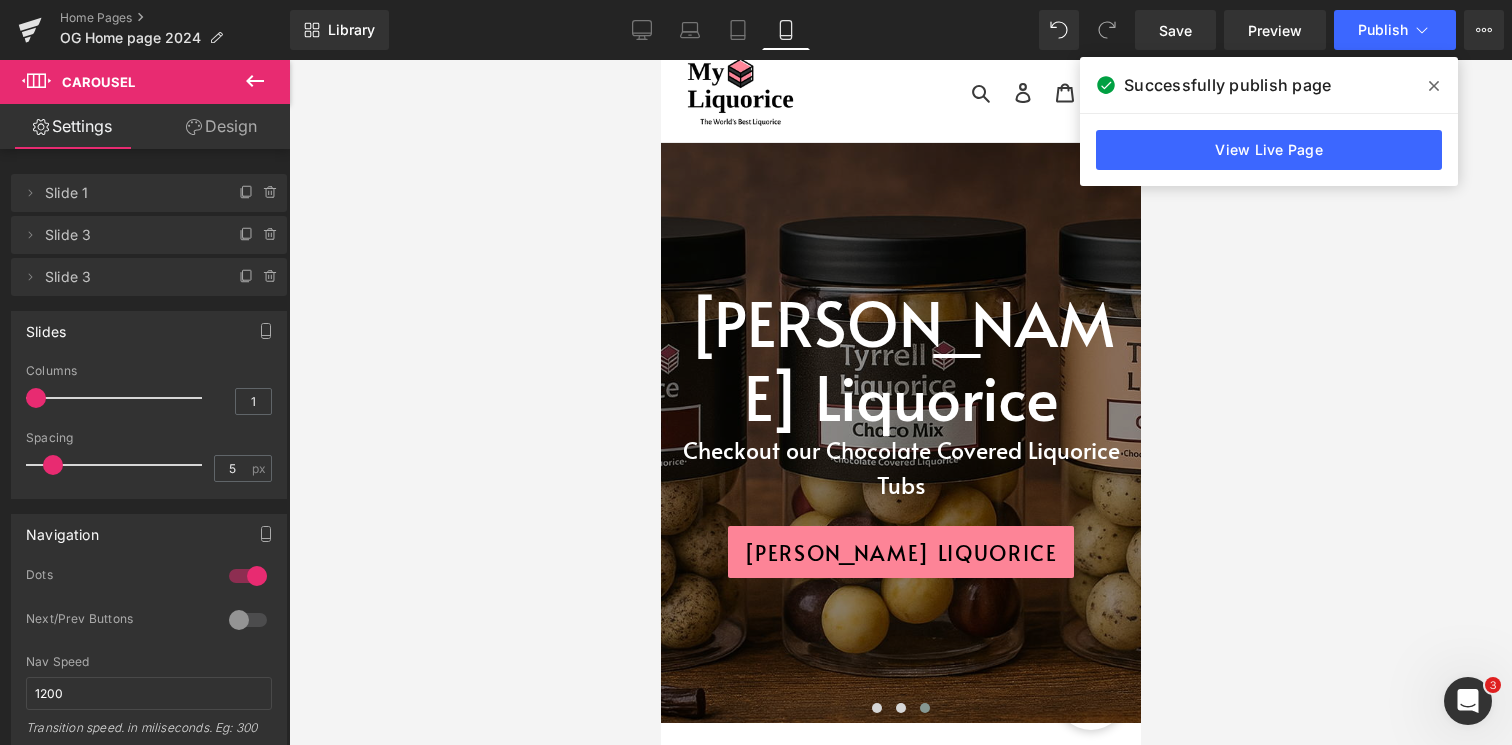 type 